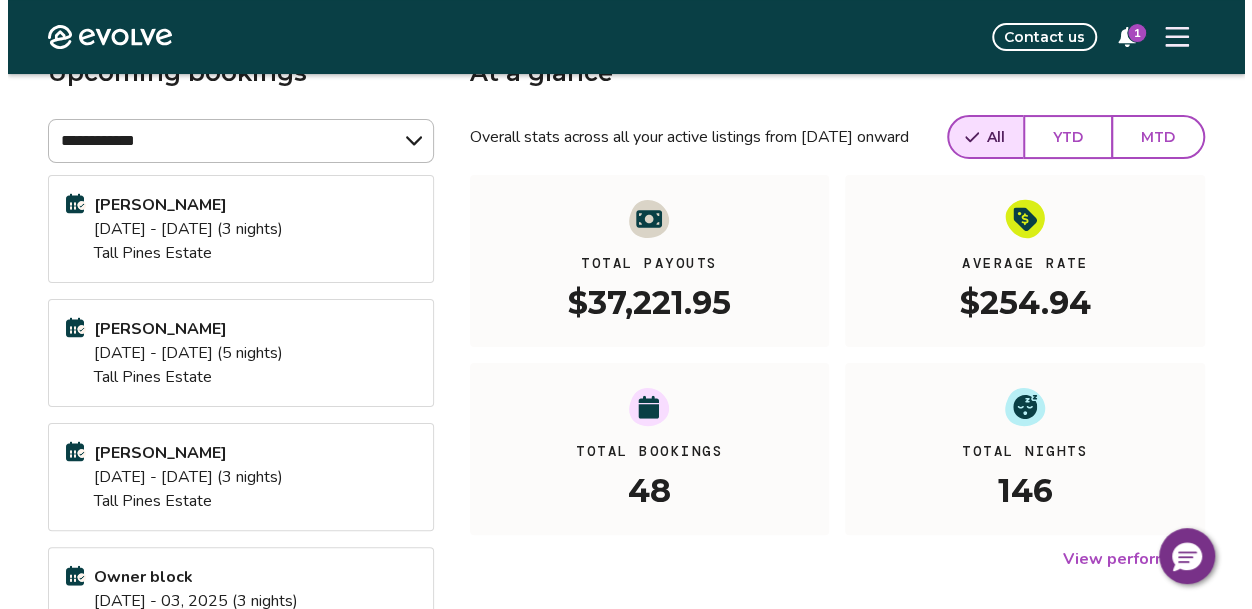 scroll, scrollTop: 0, scrollLeft: 0, axis: both 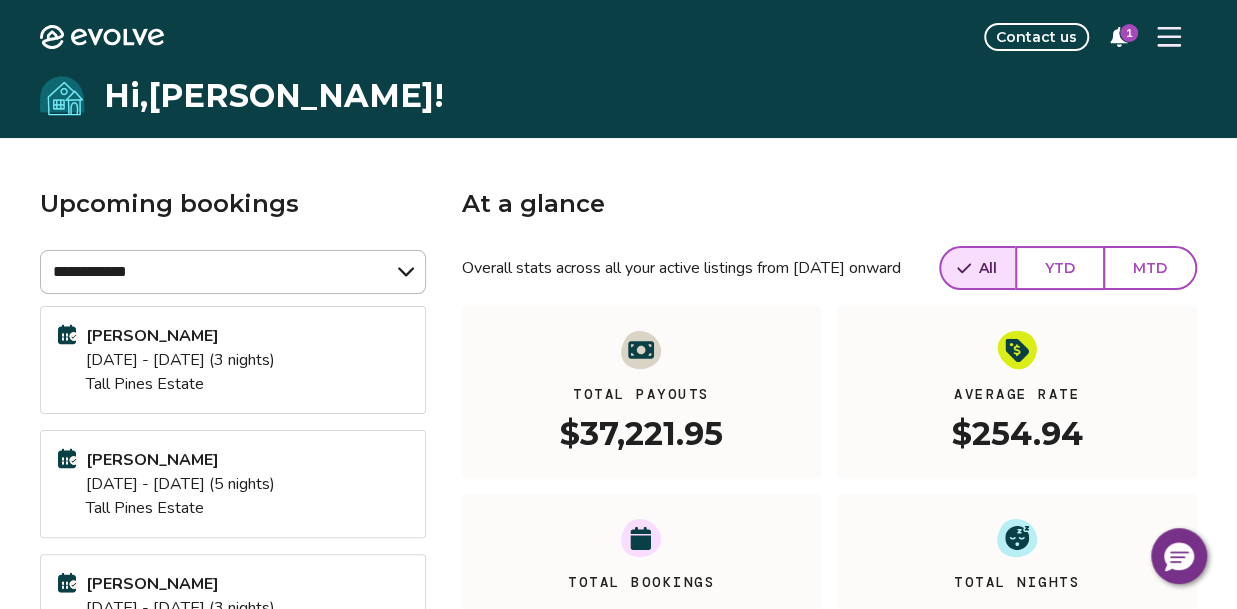 click 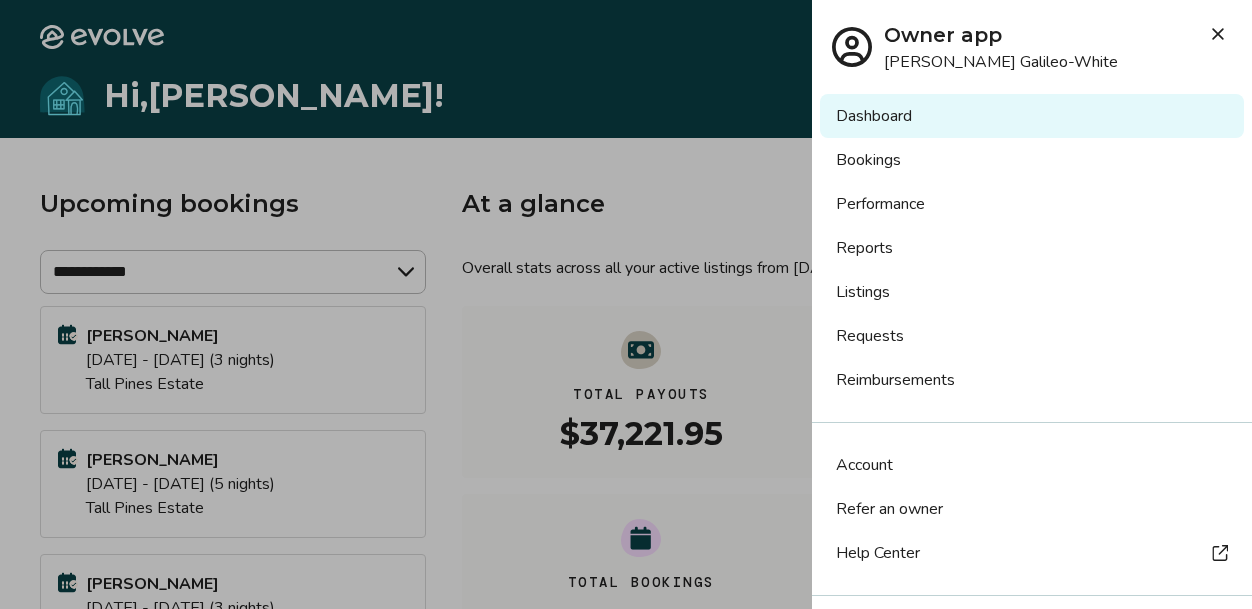 click on "Listings" at bounding box center (1032, 292) 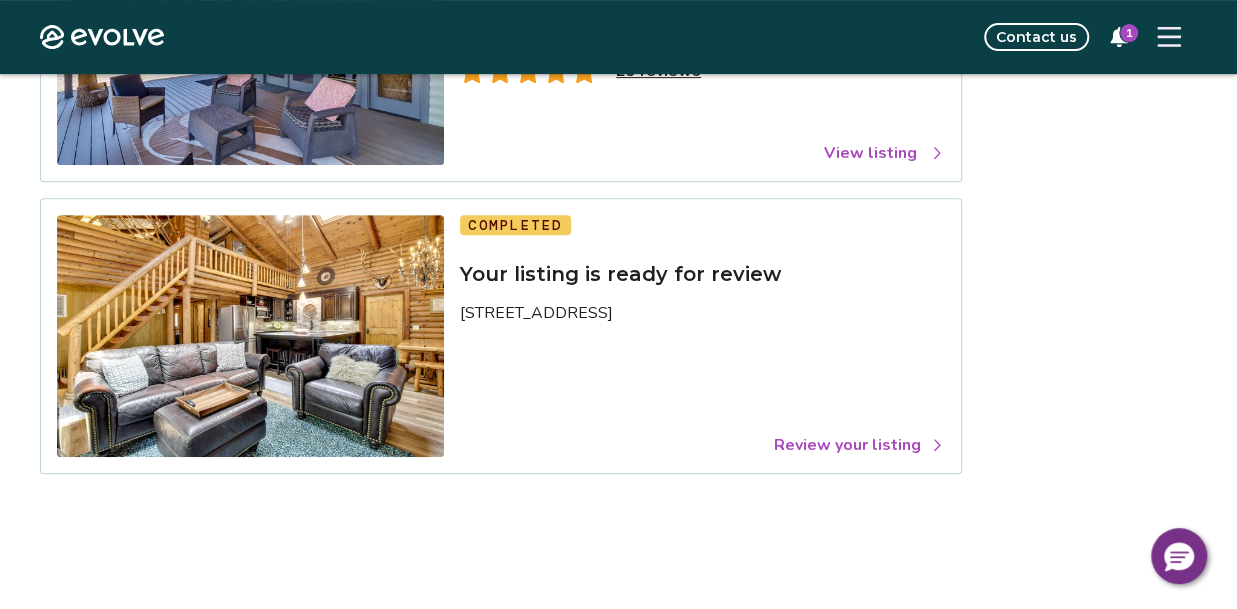 scroll, scrollTop: 362, scrollLeft: 0, axis: vertical 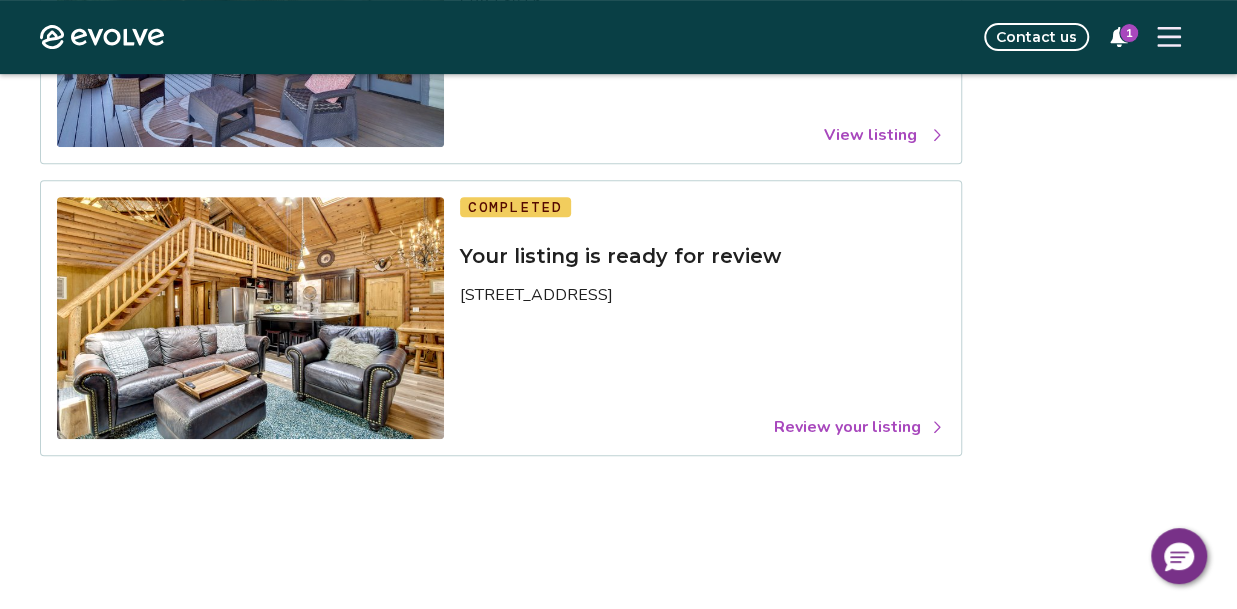click on "Review your listing" at bounding box center (859, 427) 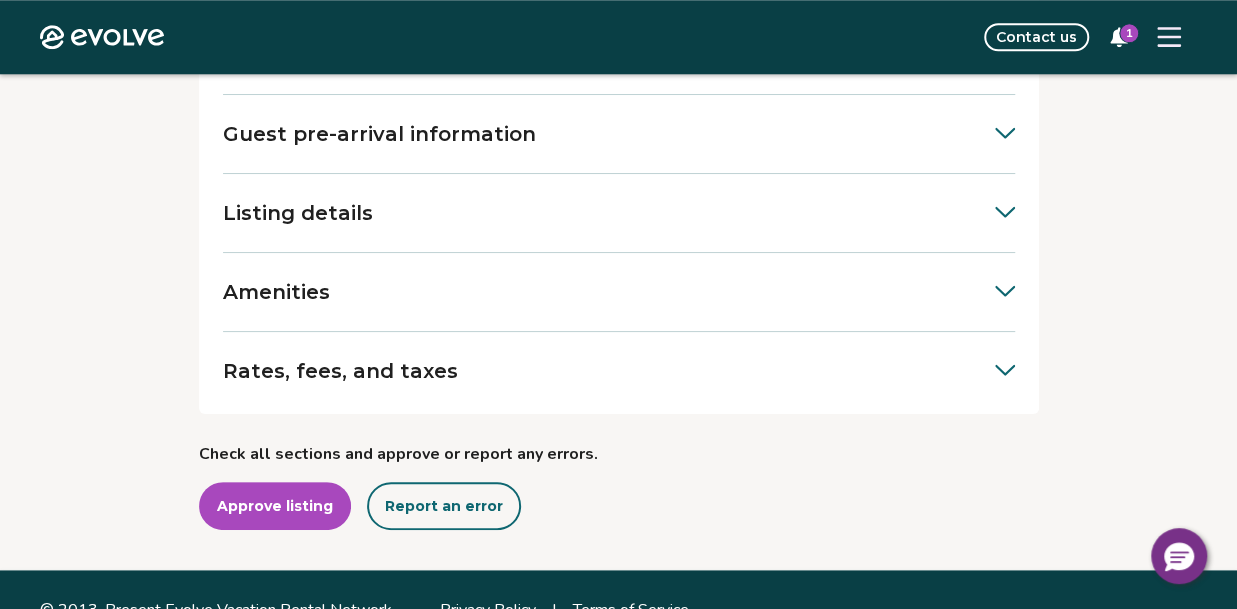 scroll, scrollTop: 1006, scrollLeft: 0, axis: vertical 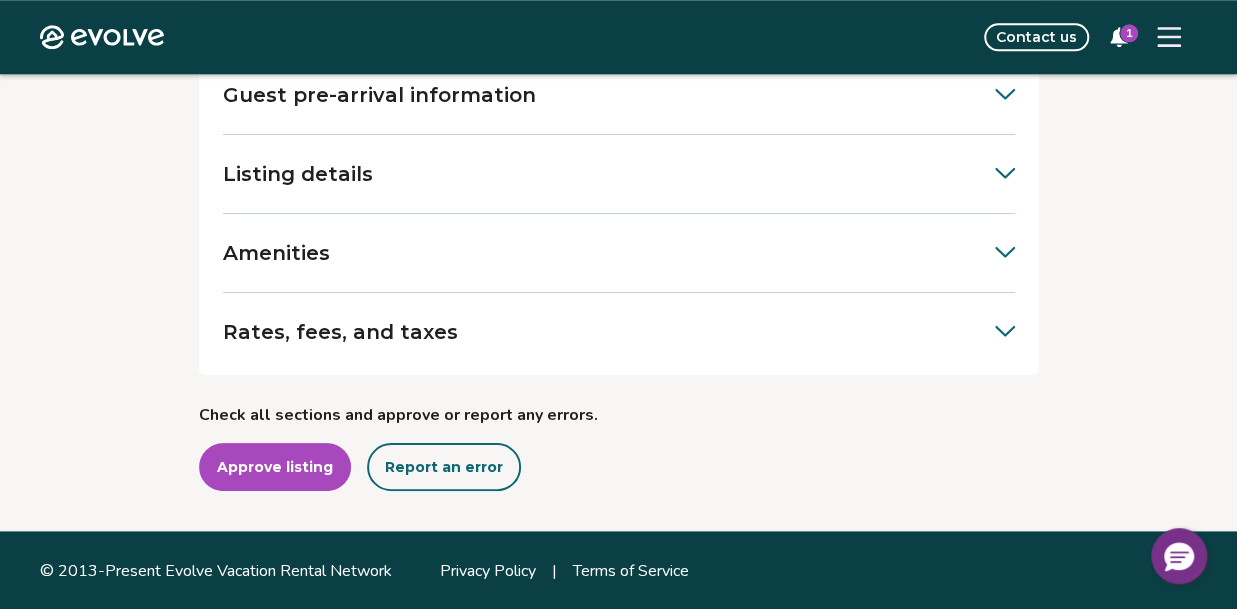 click on "Rates, fees, and taxes" at bounding box center (340, 332) 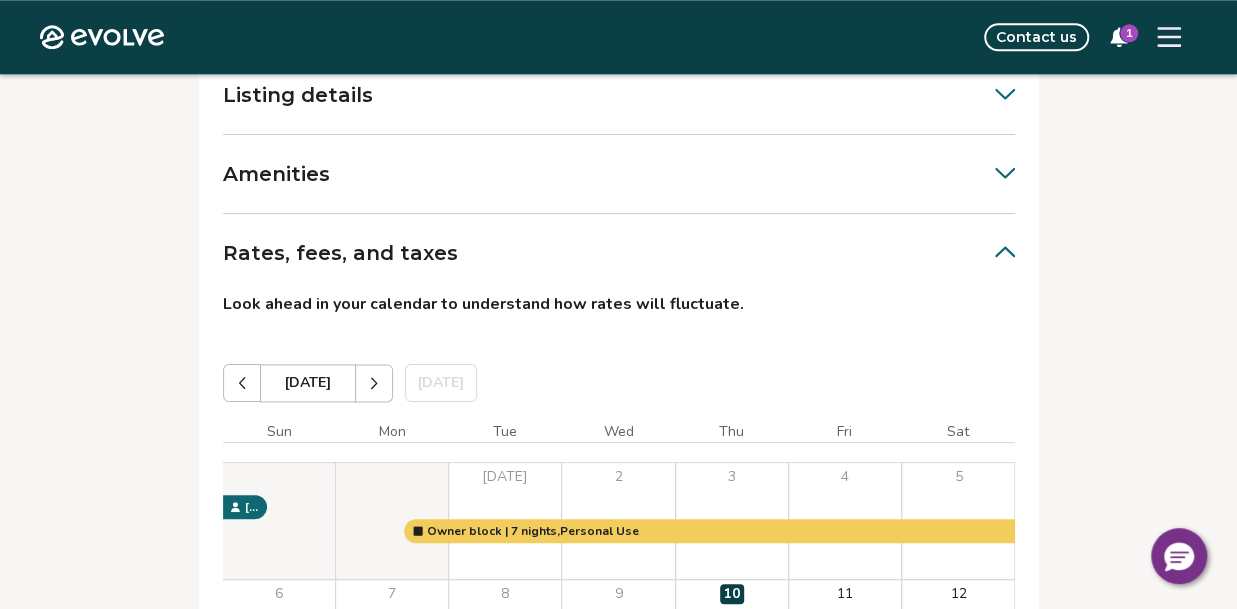 scroll, scrollTop: 1084, scrollLeft: 0, axis: vertical 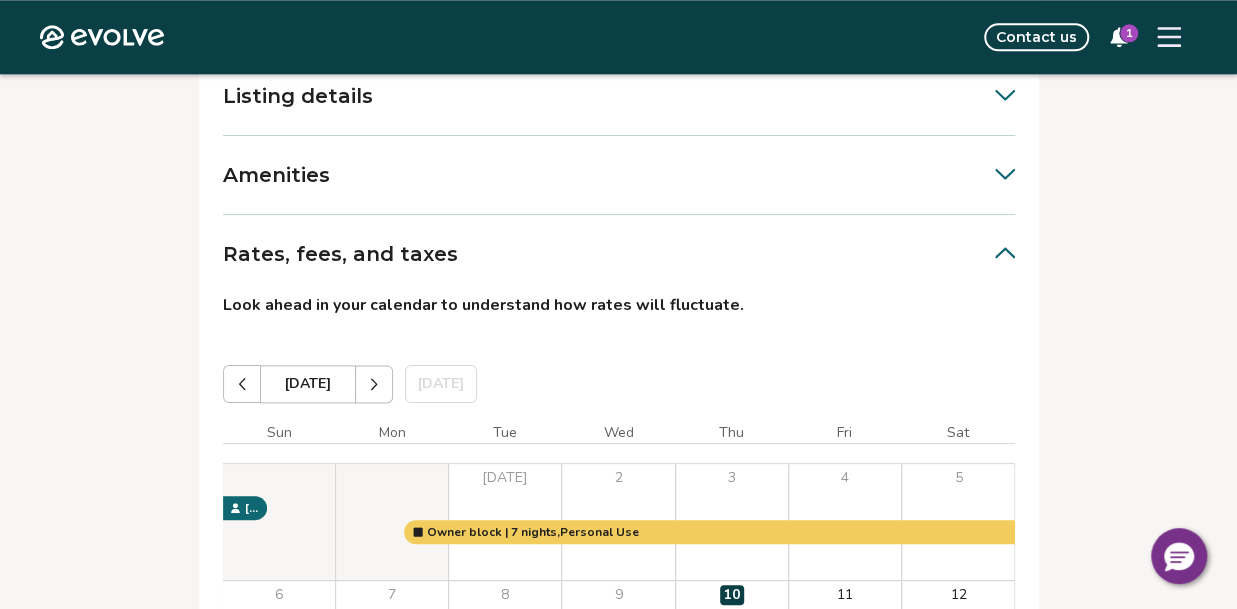 click on "Rates, fees, and taxes" at bounding box center (340, 254) 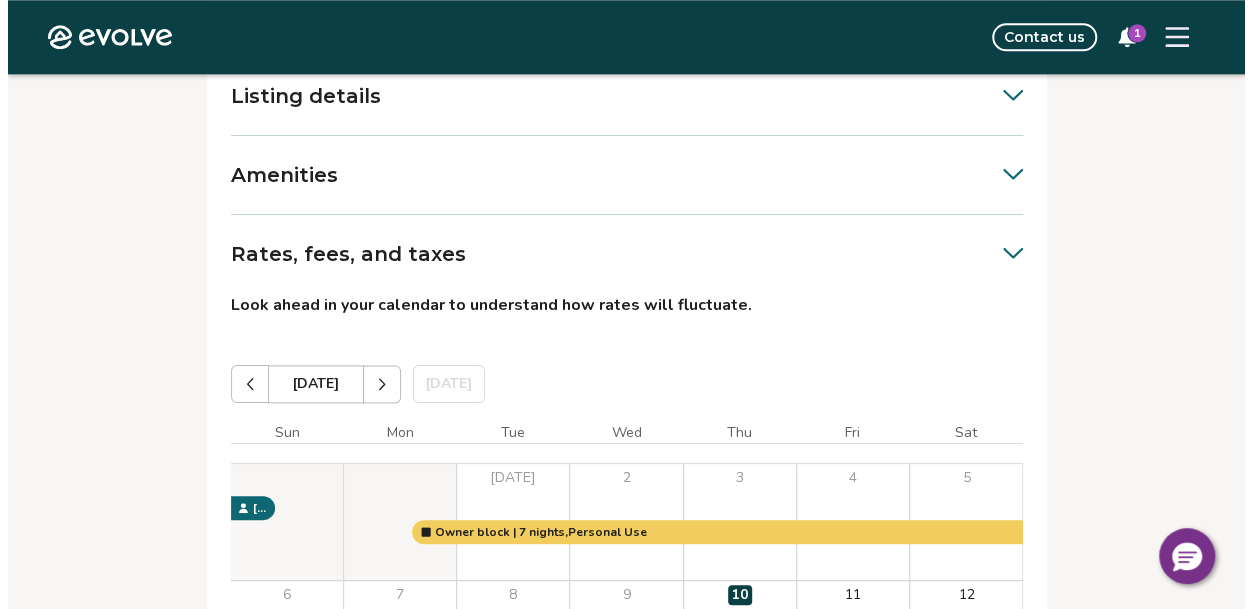 scroll, scrollTop: 1006, scrollLeft: 0, axis: vertical 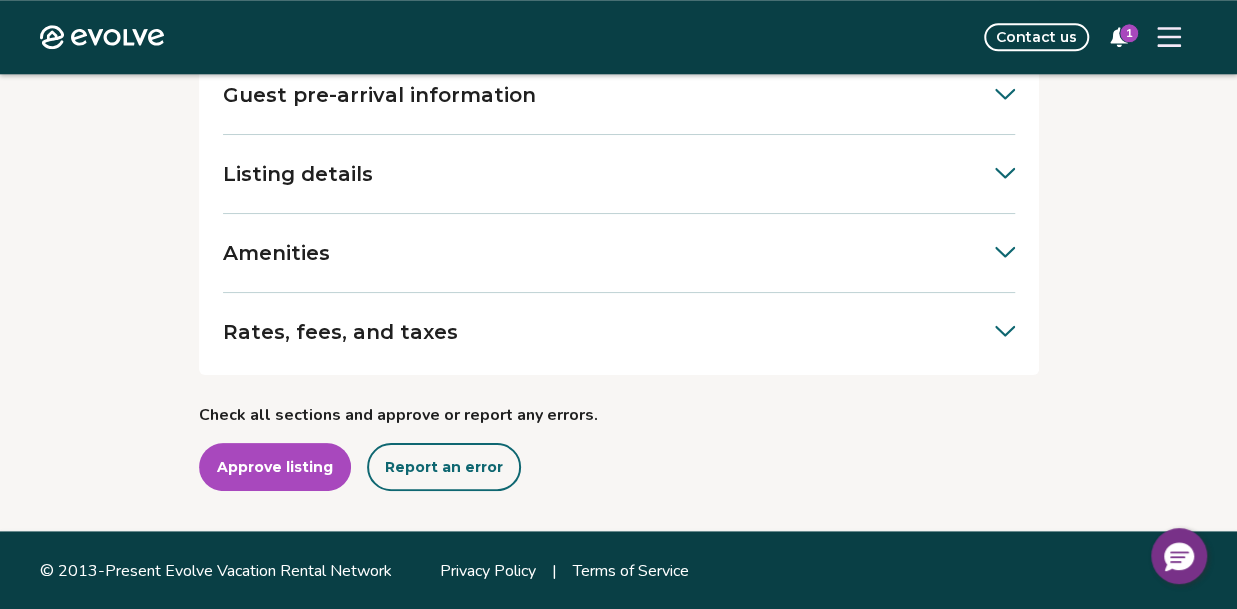 click at bounding box center (1169, 37) 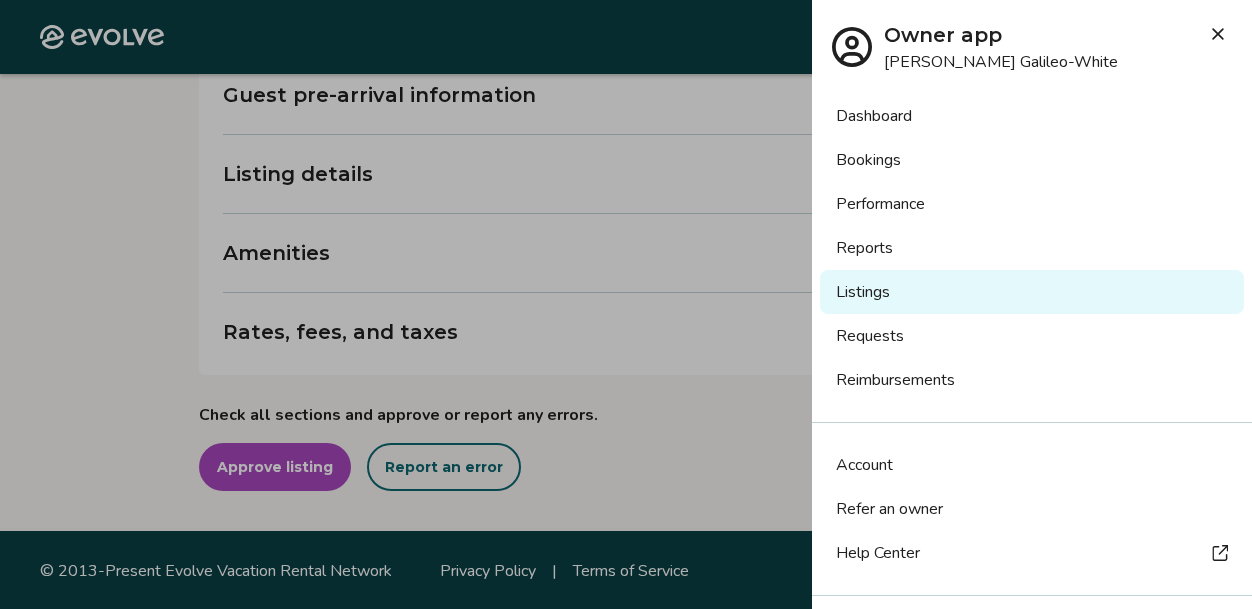 click on "Dashboard" at bounding box center (1032, 116) 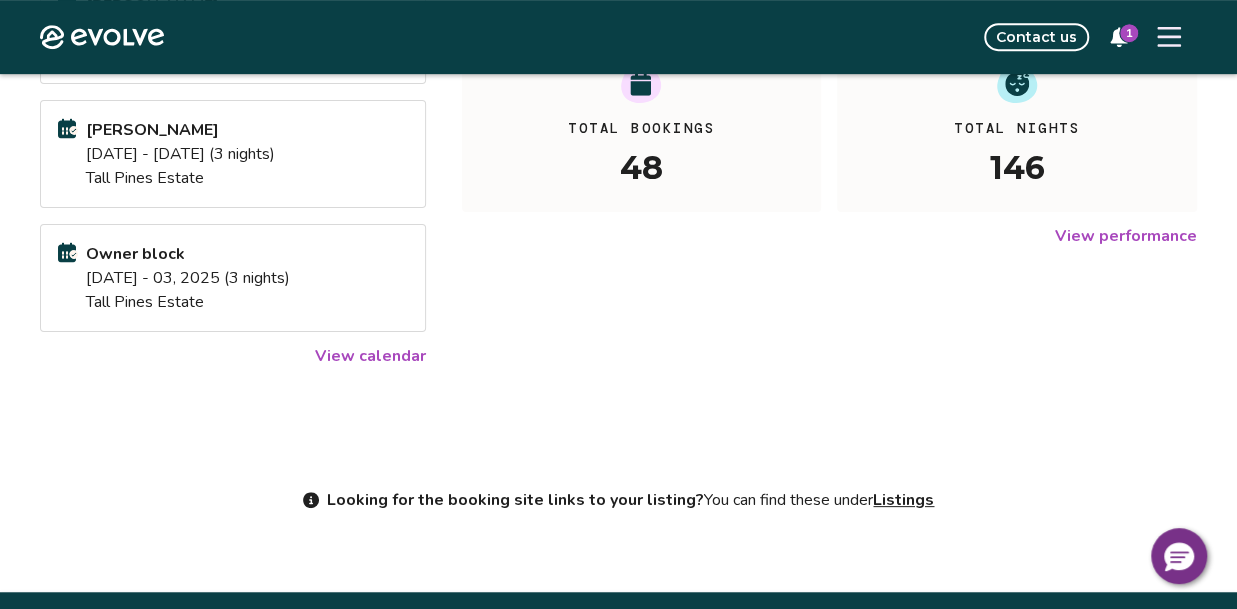 scroll, scrollTop: 514, scrollLeft: 0, axis: vertical 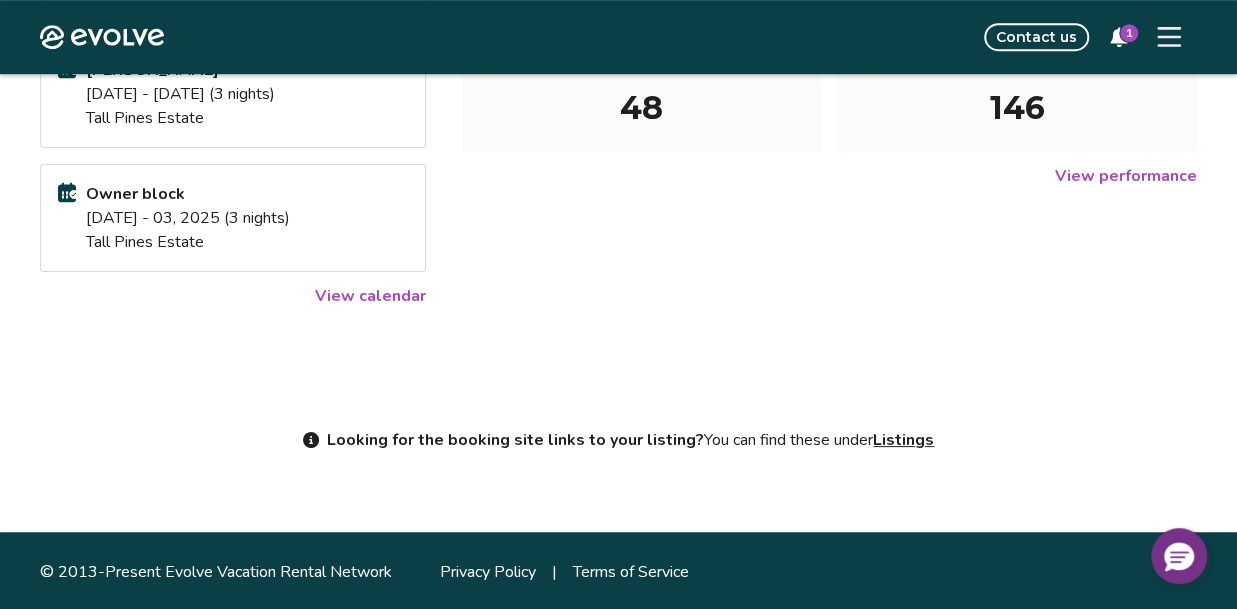 click on "View calendar" at bounding box center [370, 296] 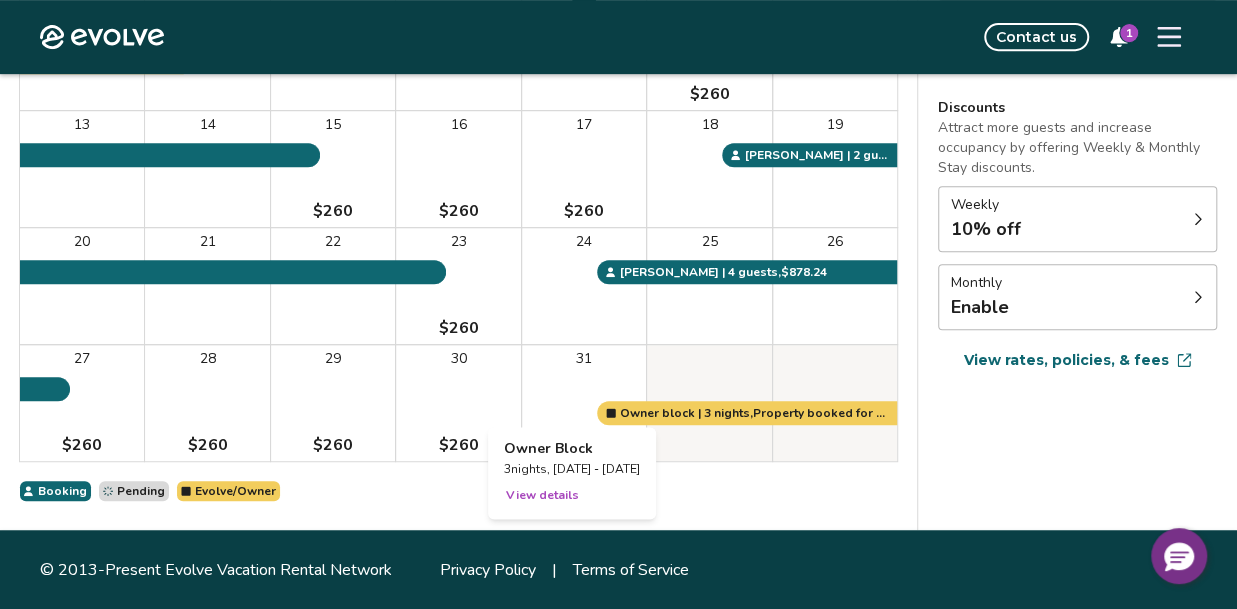 scroll, scrollTop: 0, scrollLeft: 0, axis: both 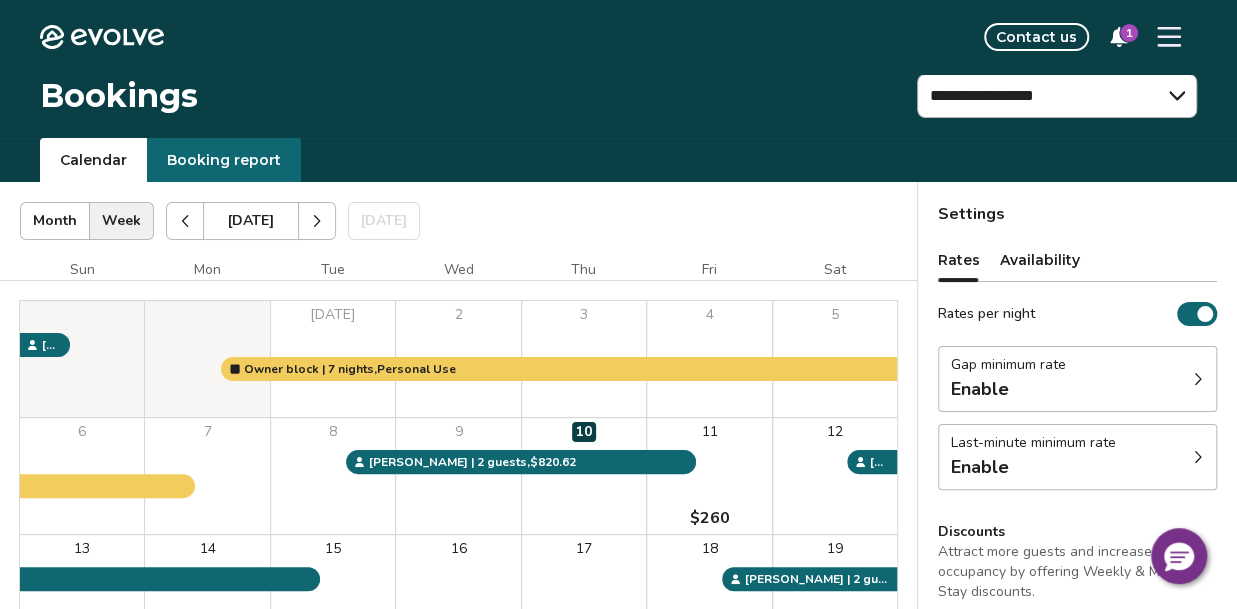 click on "Booking report" at bounding box center (224, 160) 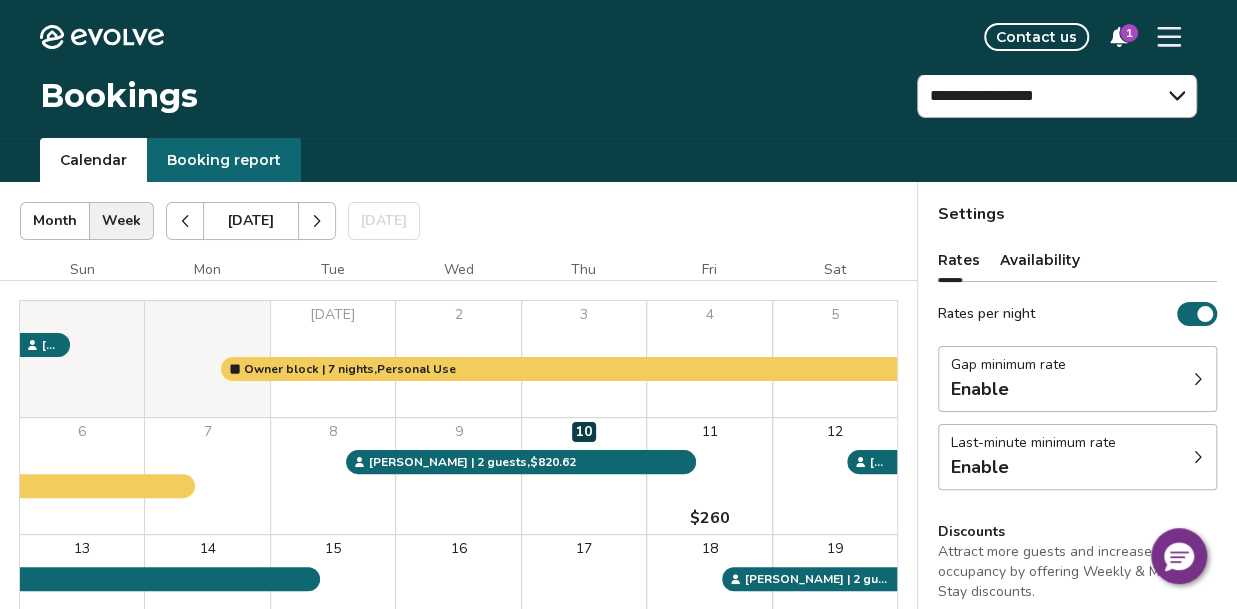 click on "Calendar" at bounding box center [93, 160] 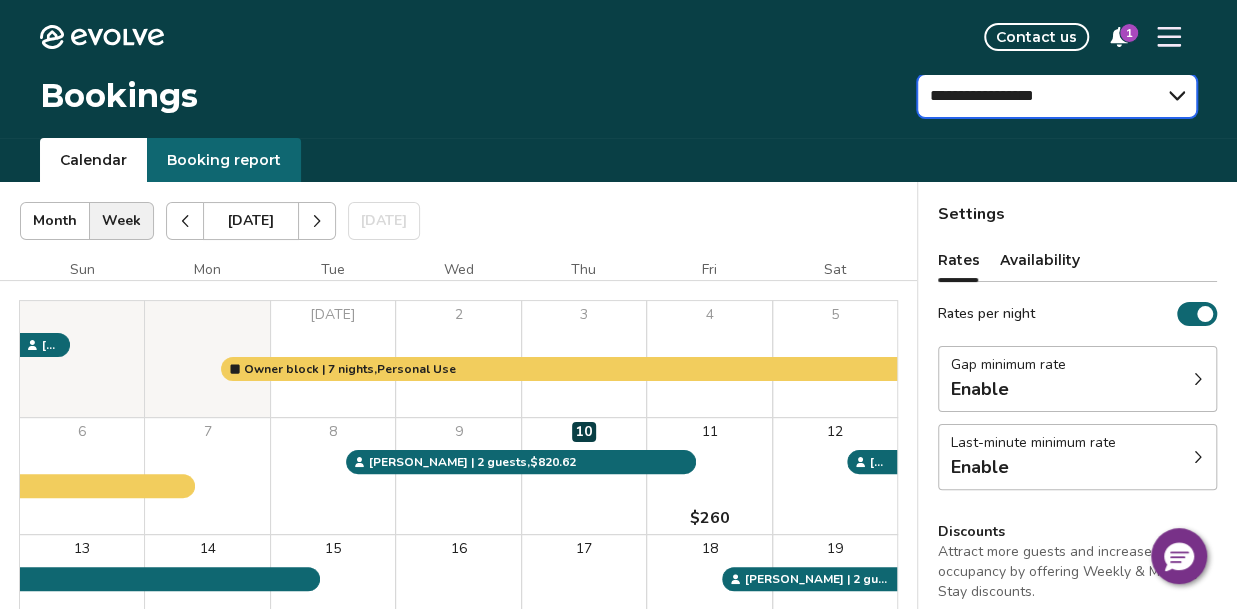 click on "**********" at bounding box center [1057, 96] 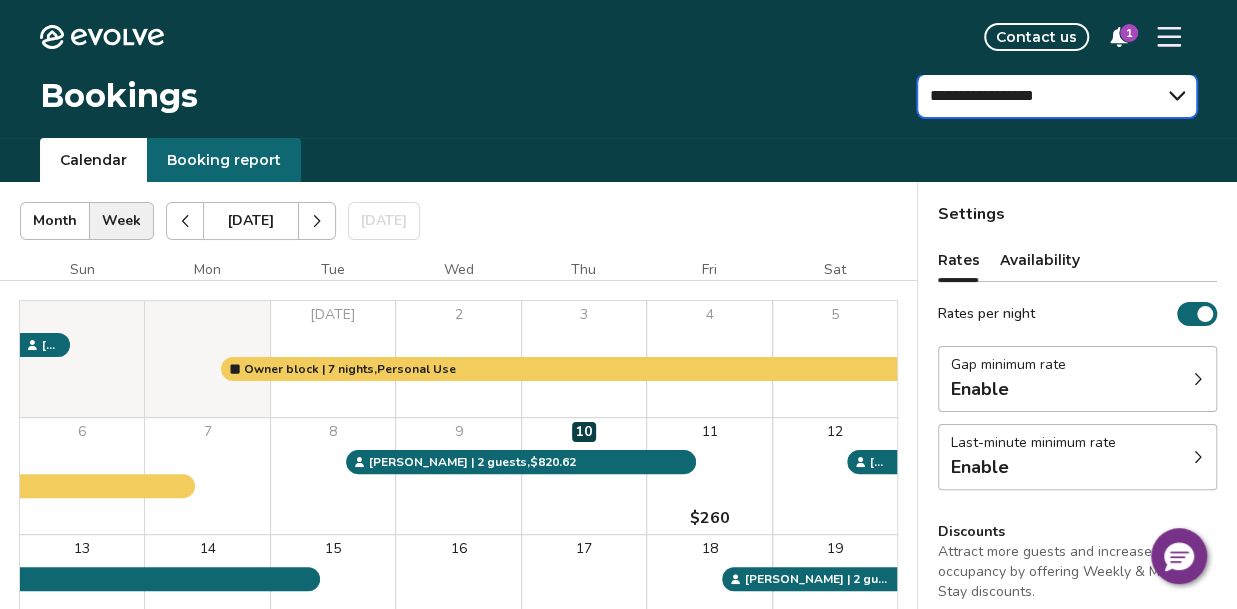 click on "**********" at bounding box center [1057, 96] 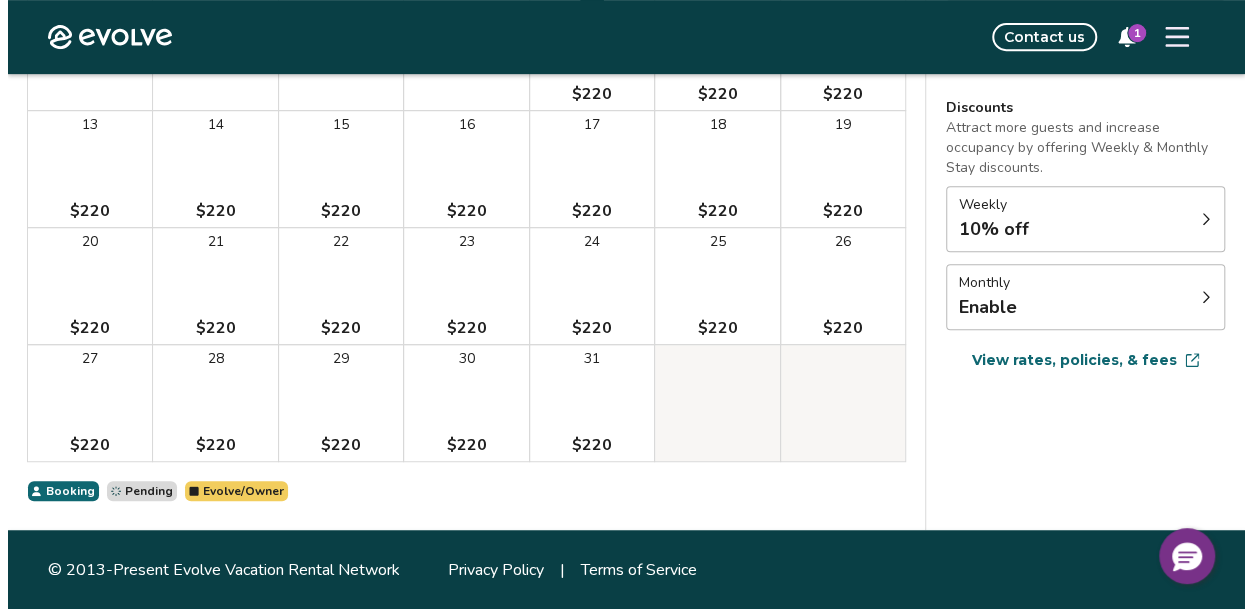 scroll, scrollTop: 0, scrollLeft: 0, axis: both 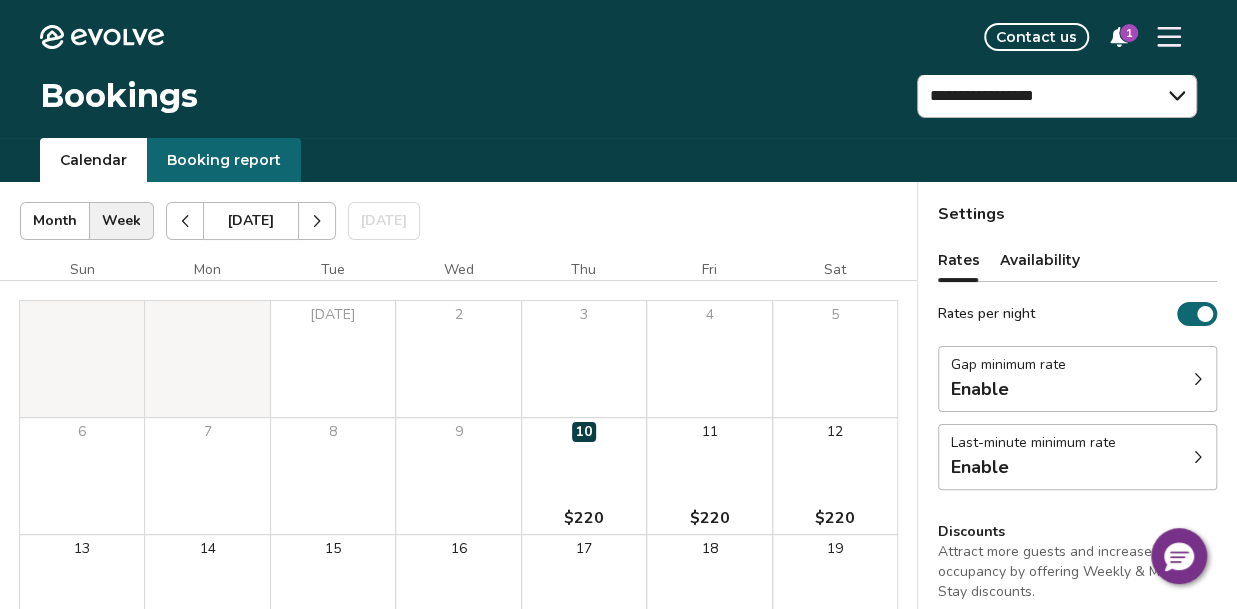 click at bounding box center [1169, 37] 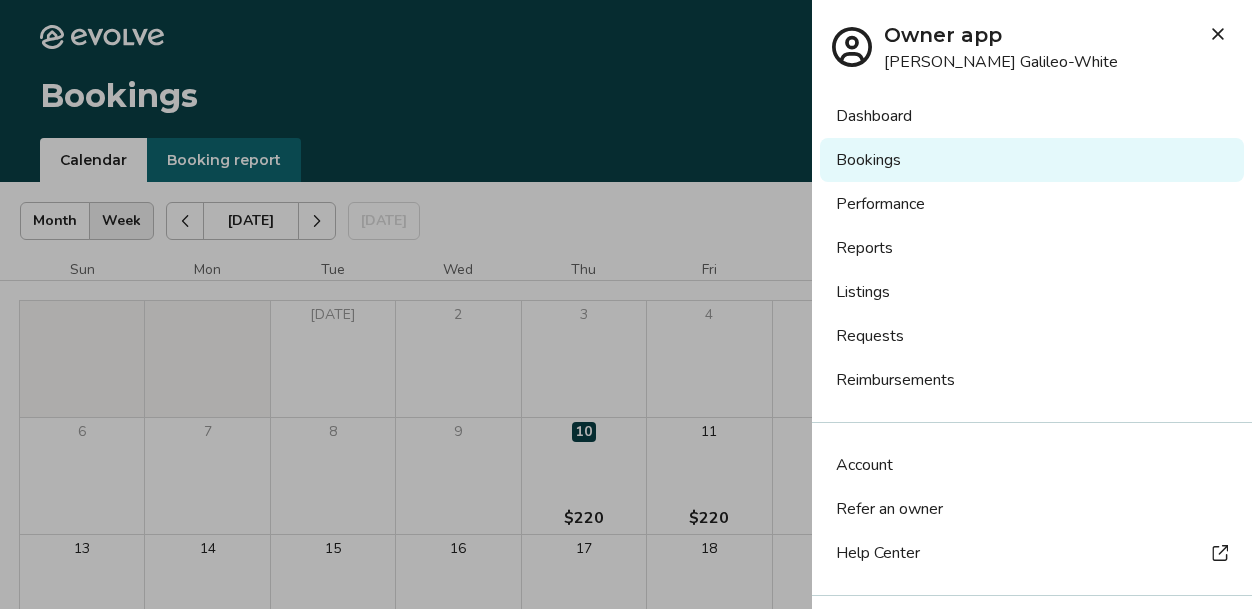 click on "Dashboard" at bounding box center (1032, 116) 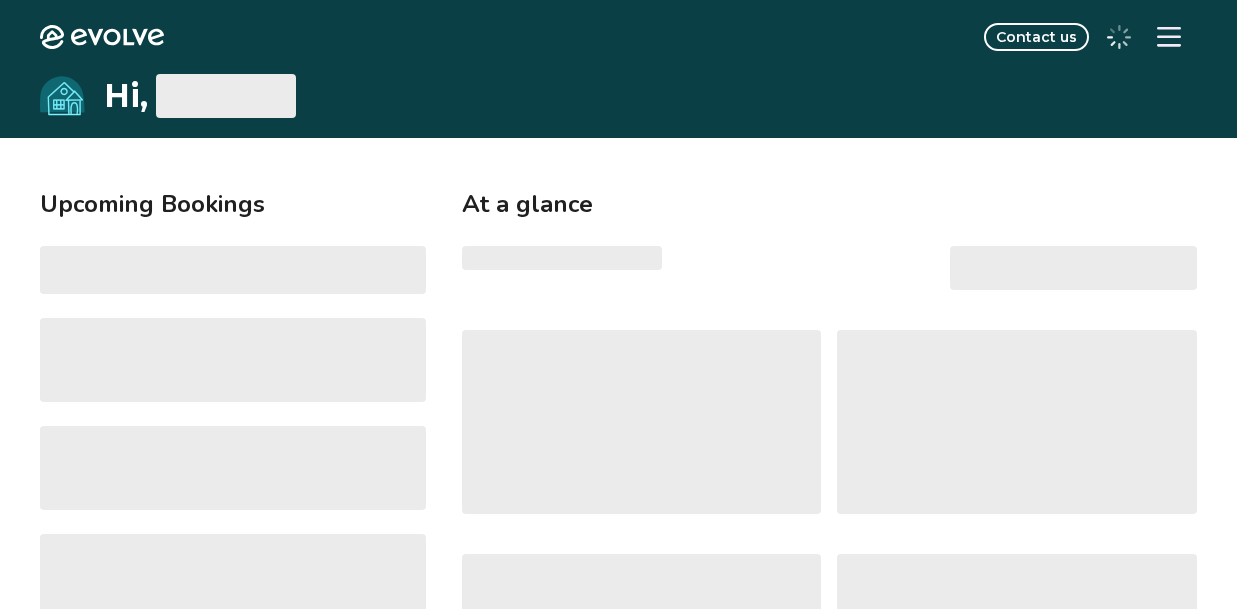 scroll, scrollTop: 0, scrollLeft: 0, axis: both 